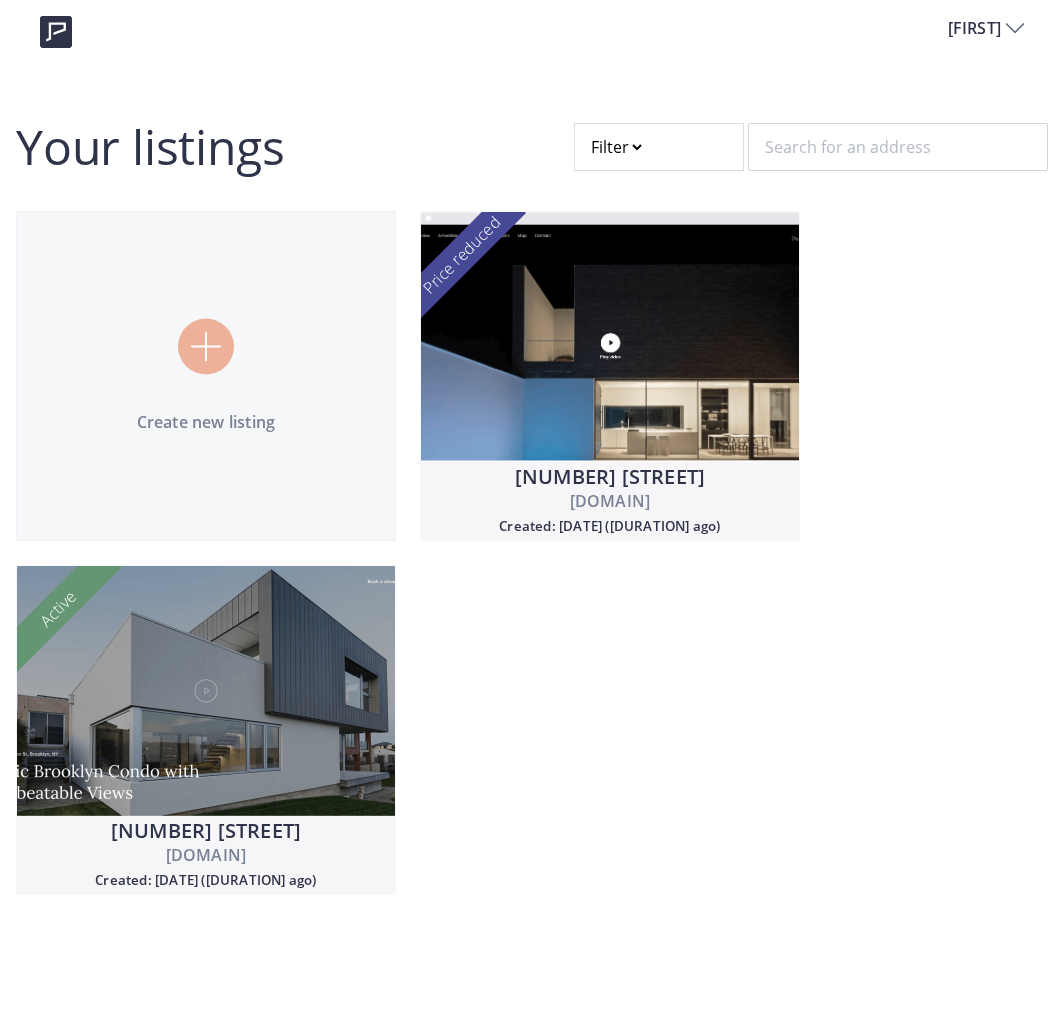 scroll, scrollTop: 0, scrollLeft: 0, axis: both 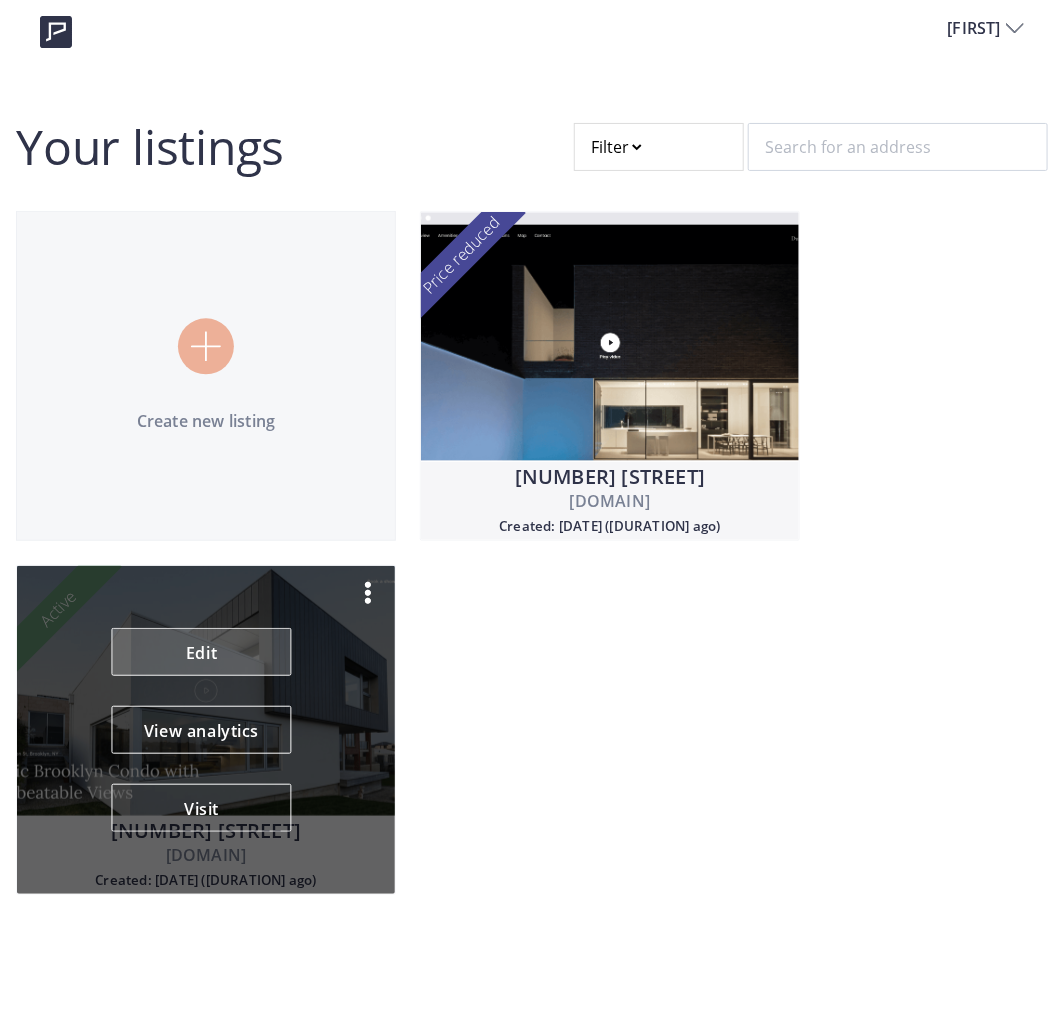 click on "Edit" at bounding box center (202, 652) 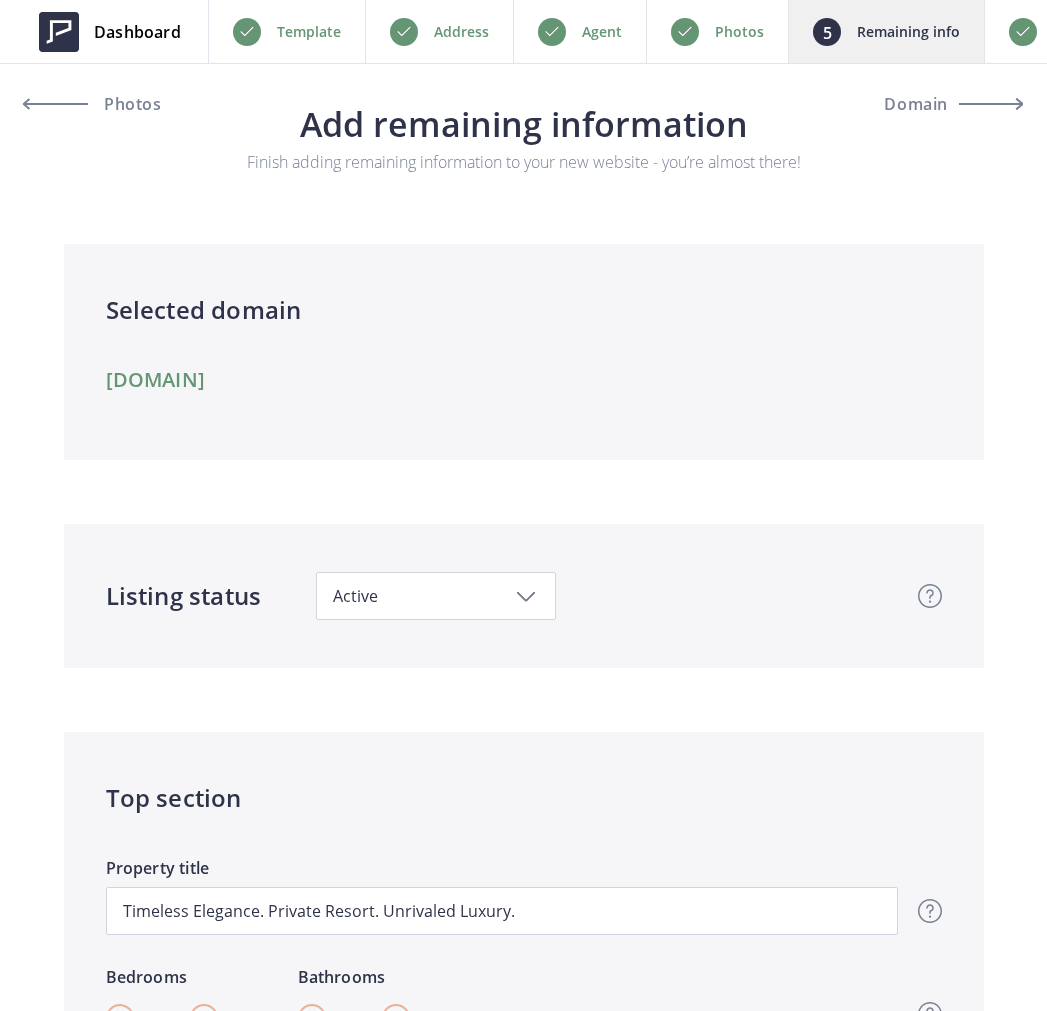 scroll, scrollTop: 0, scrollLeft: 0, axis: both 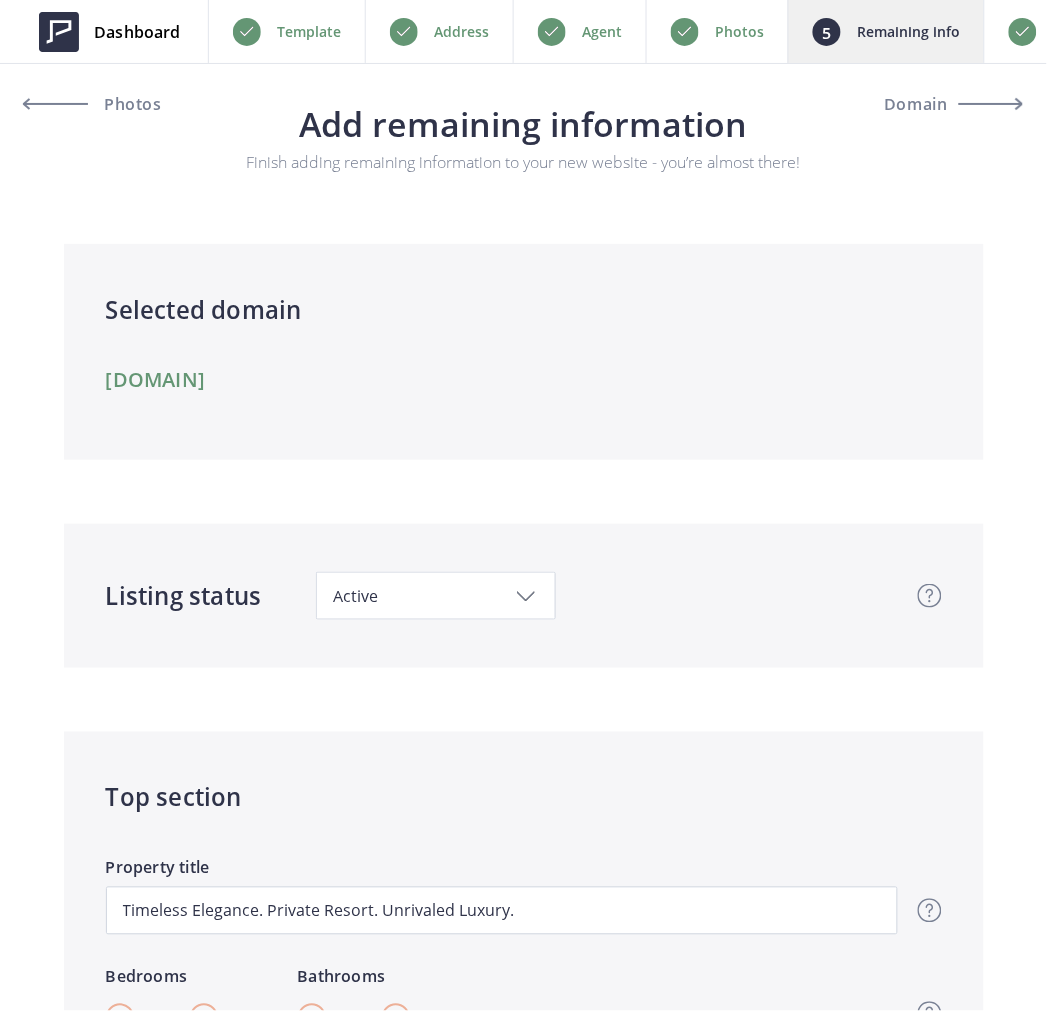 click on "Active" at bounding box center [436, 596] 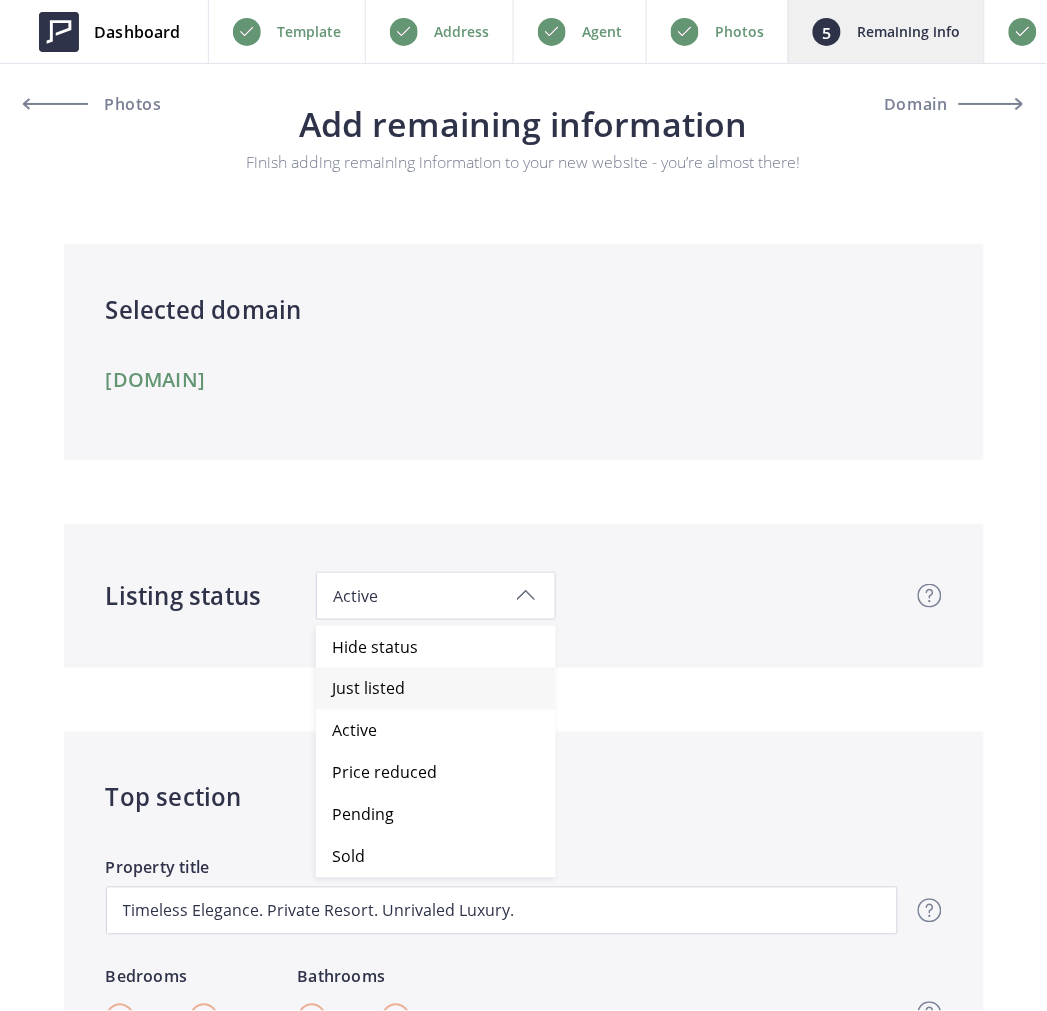 click on "Just listed" at bounding box center [368, 689] 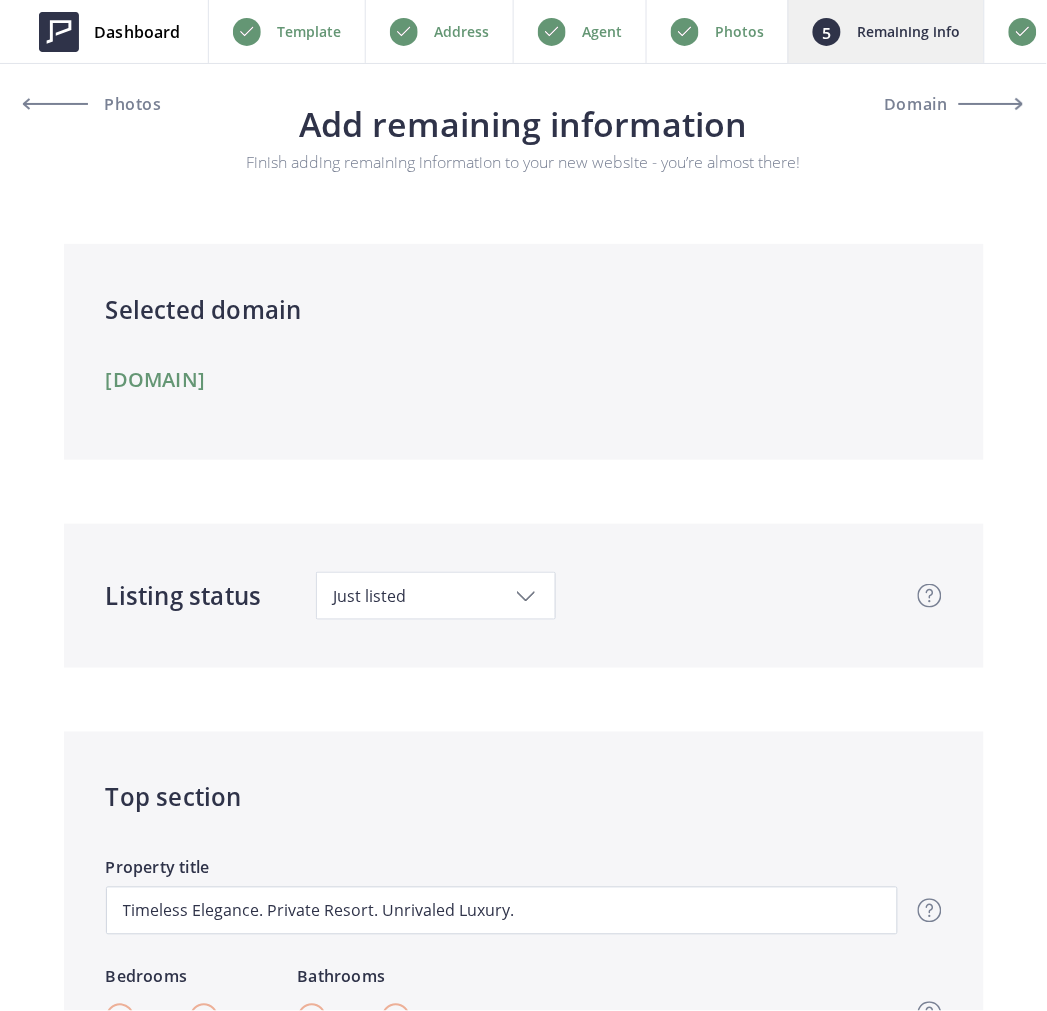 click on "Address" at bounding box center [461, 32] 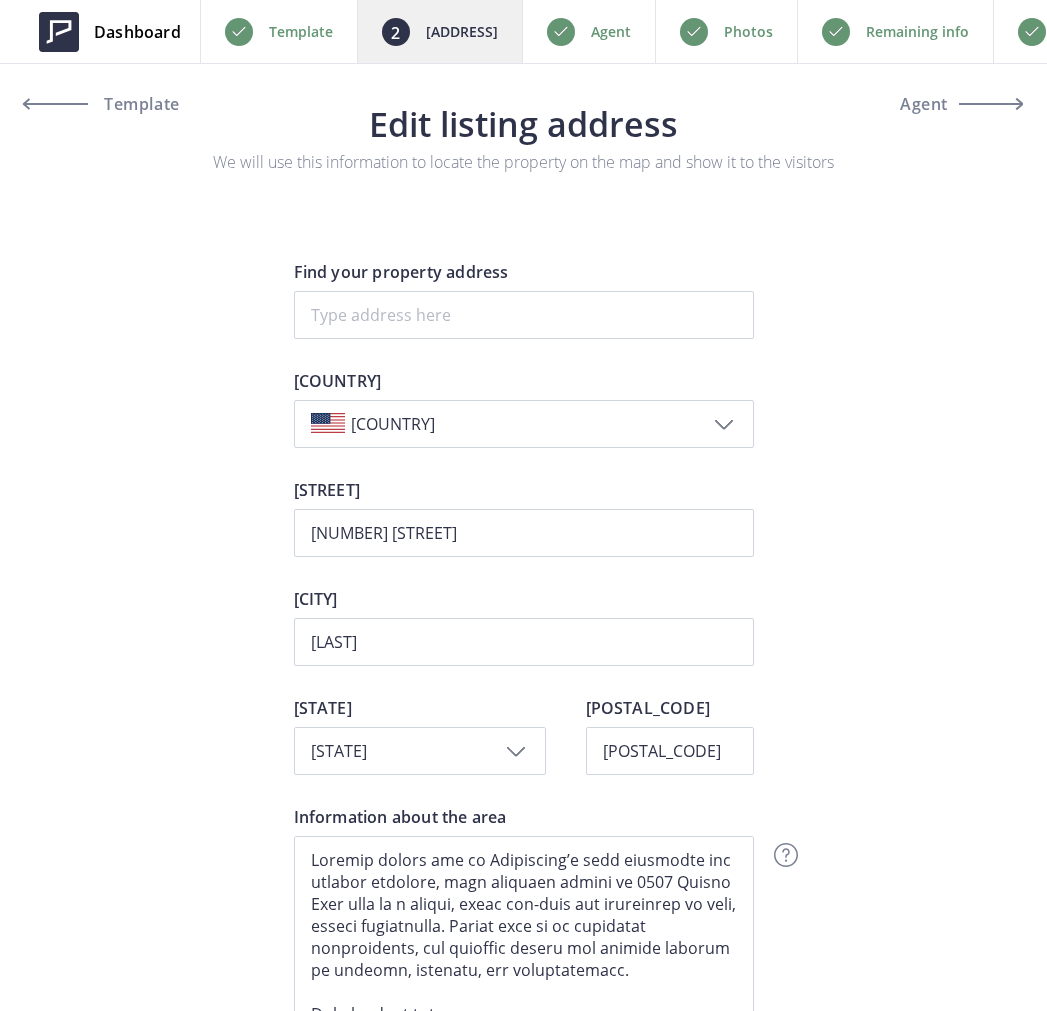 scroll, scrollTop: 0, scrollLeft: 0, axis: both 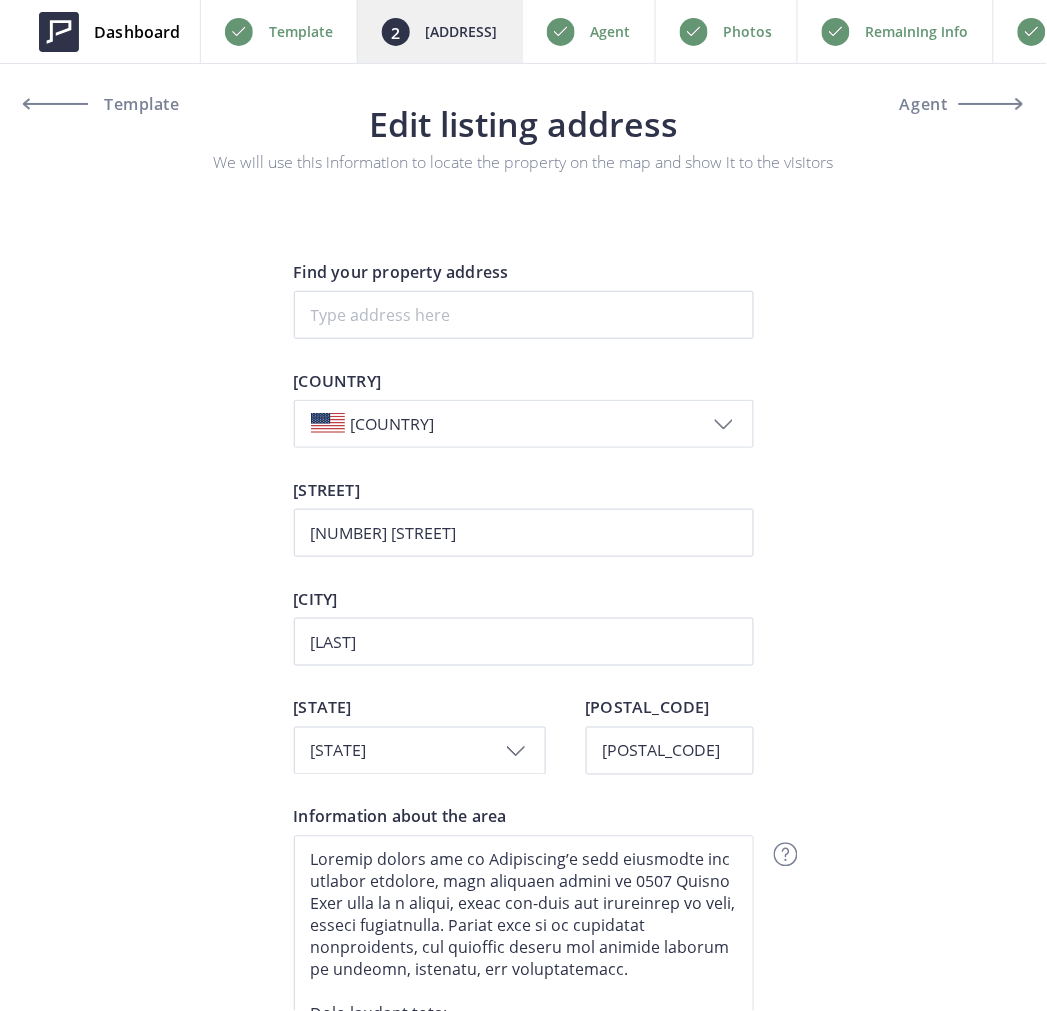 click on "Template" at bounding box center (278, 31) 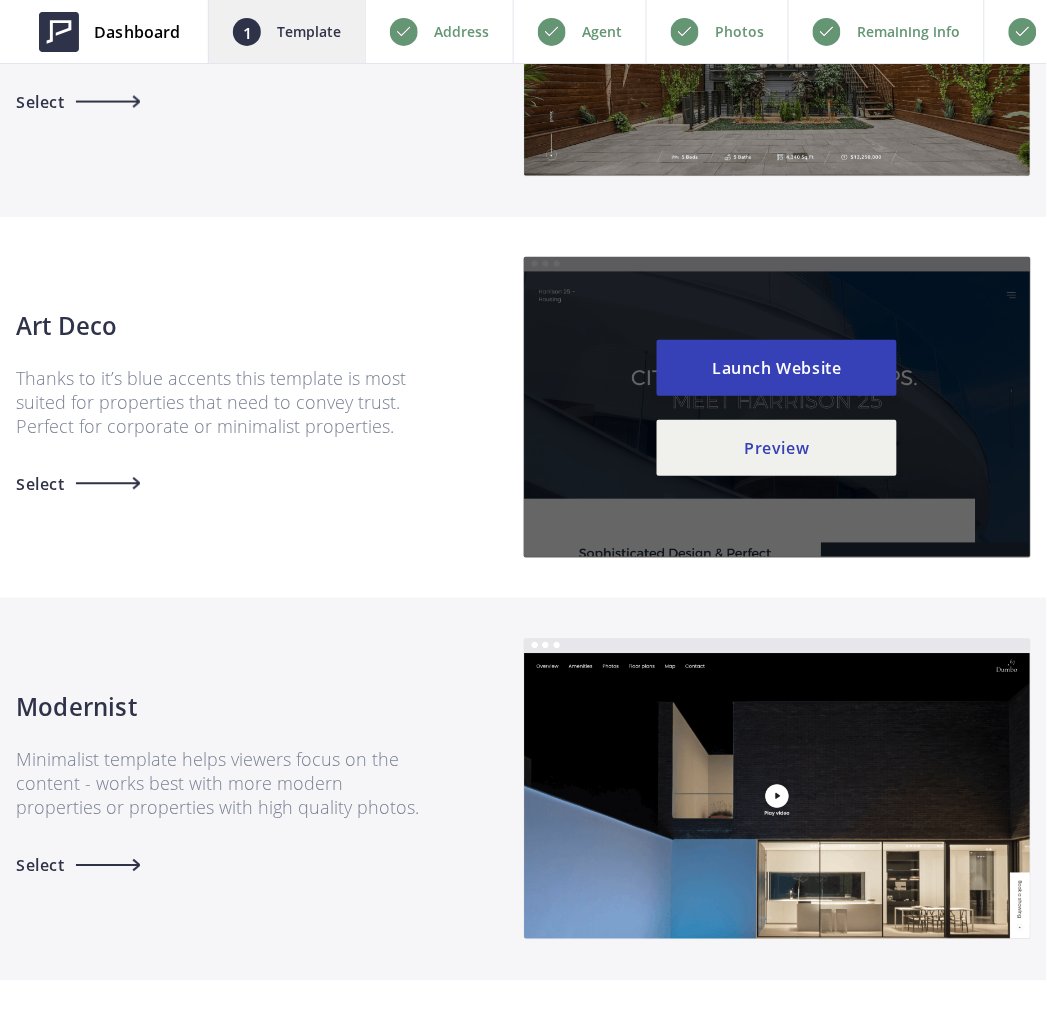scroll, scrollTop: 555, scrollLeft: 0, axis: vertical 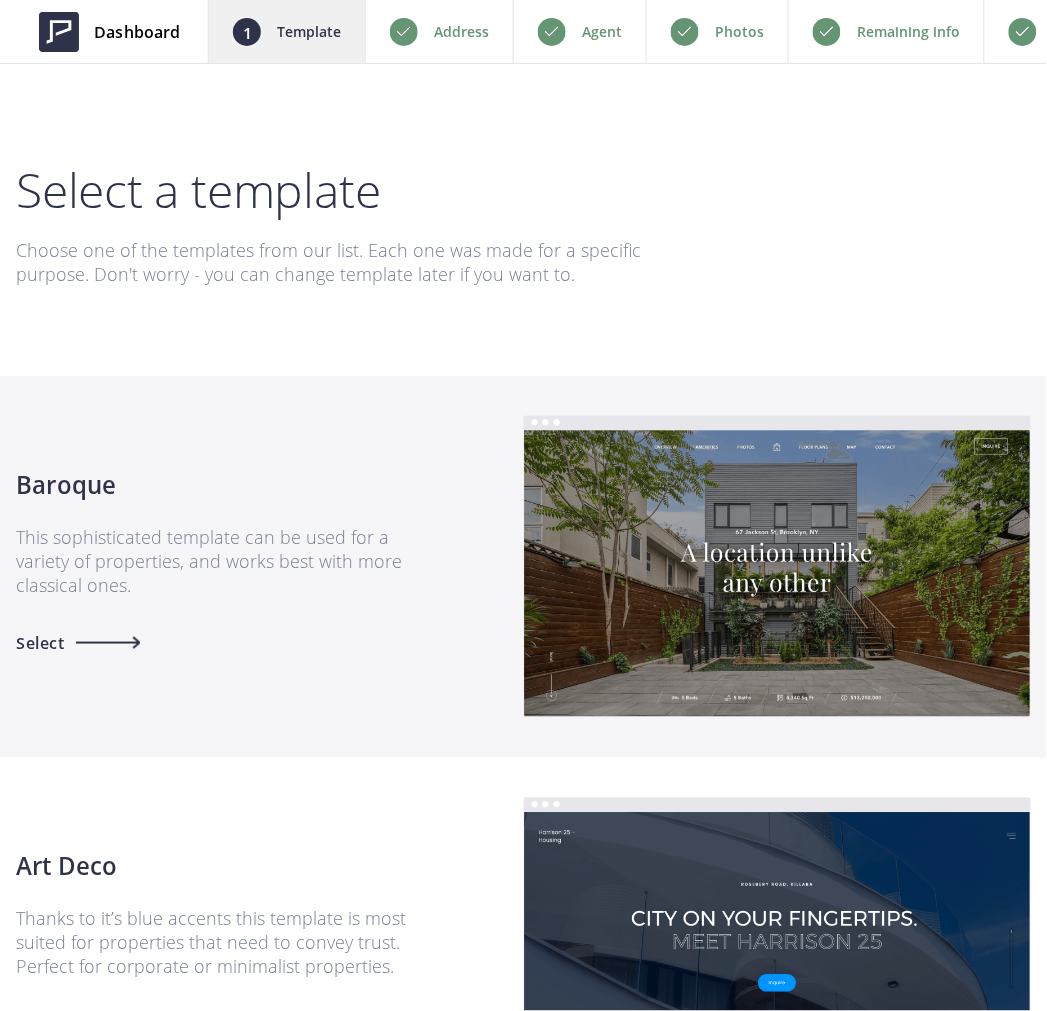 click on "Address" at bounding box center [439, 31] 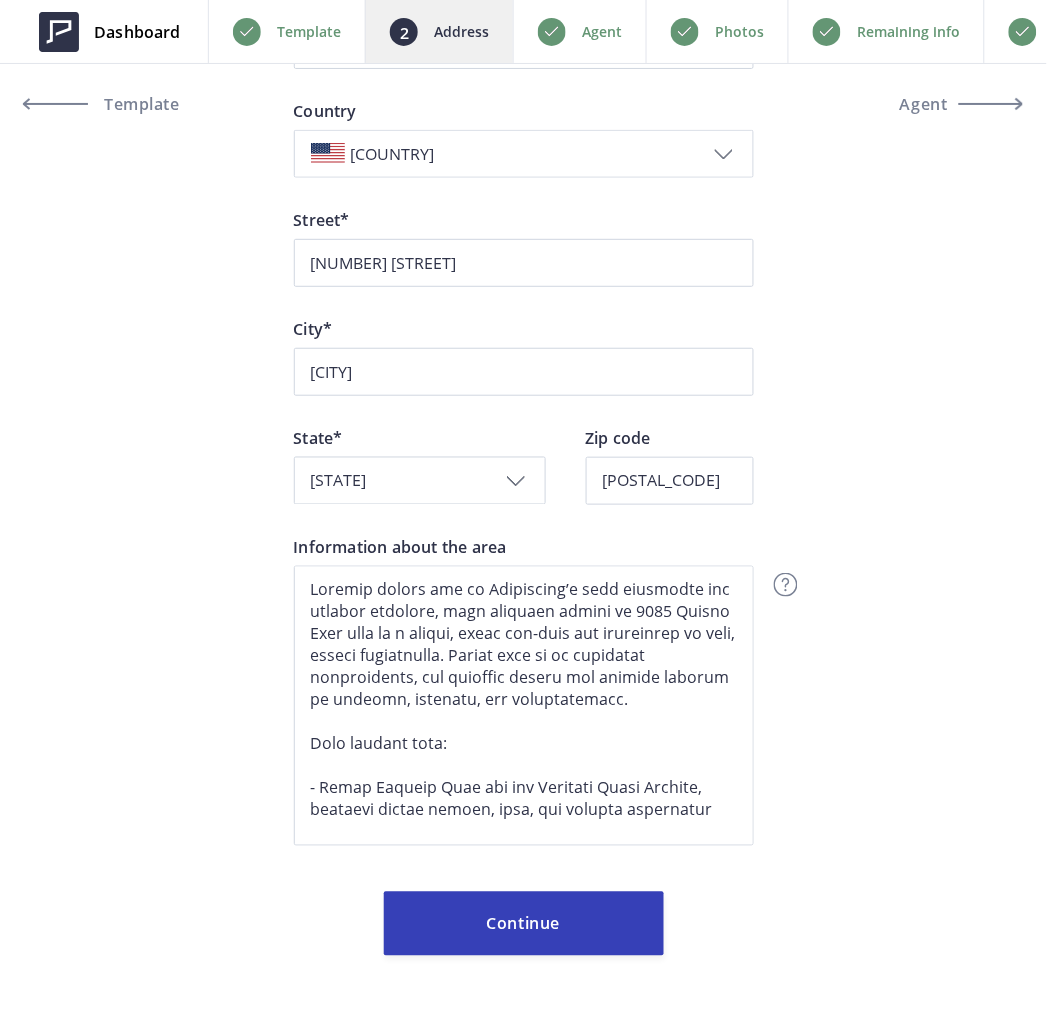 scroll, scrollTop: 0, scrollLeft: 0, axis: both 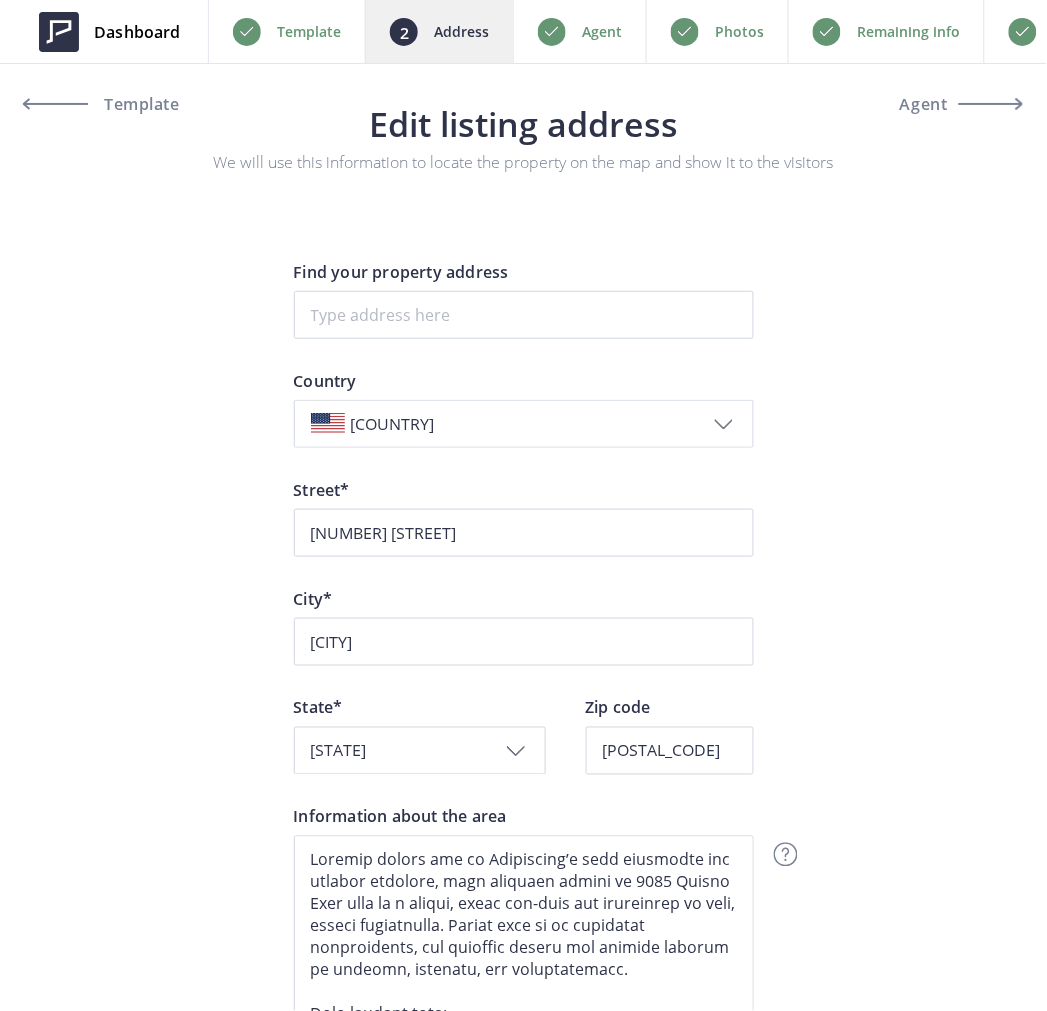 click on "Agent" at bounding box center (579, 31) 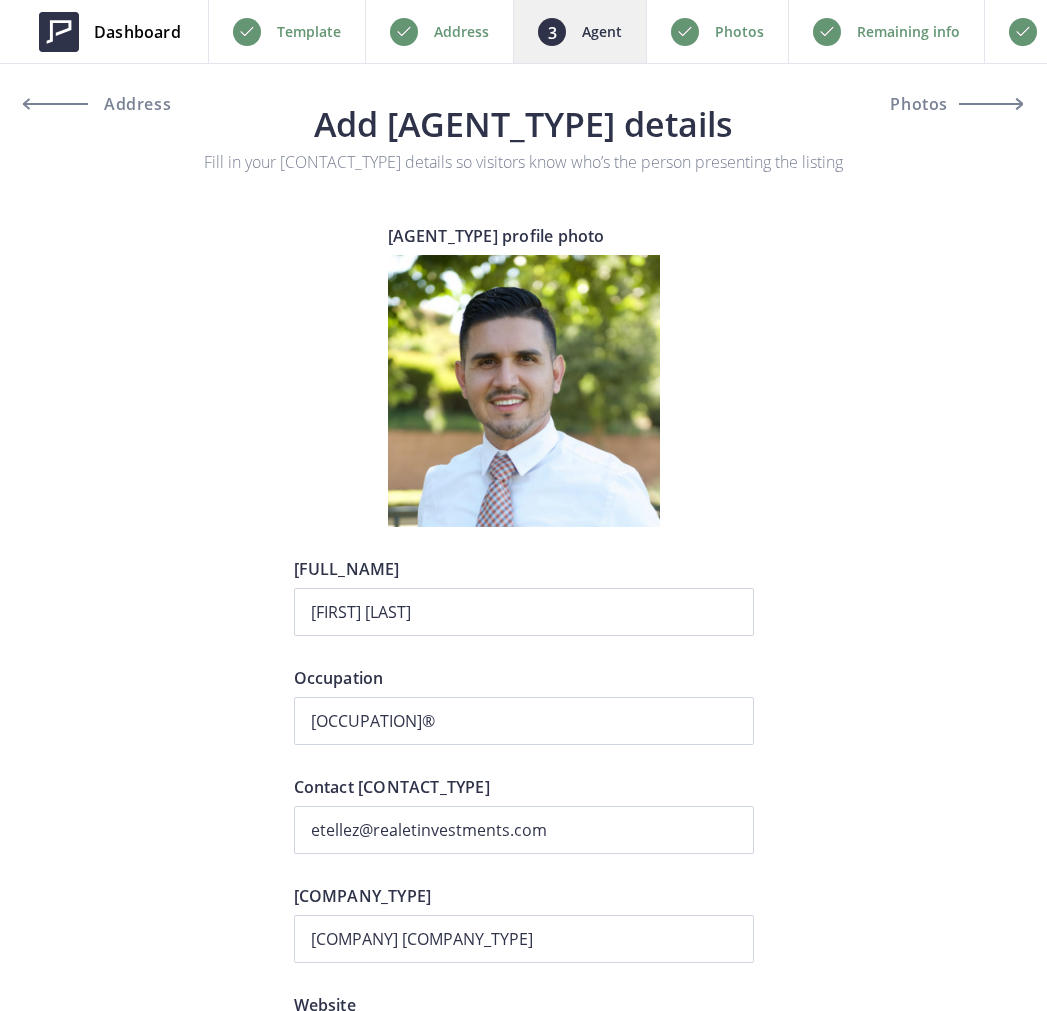 scroll, scrollTop: 0, scrollLeft: 0, axis: both 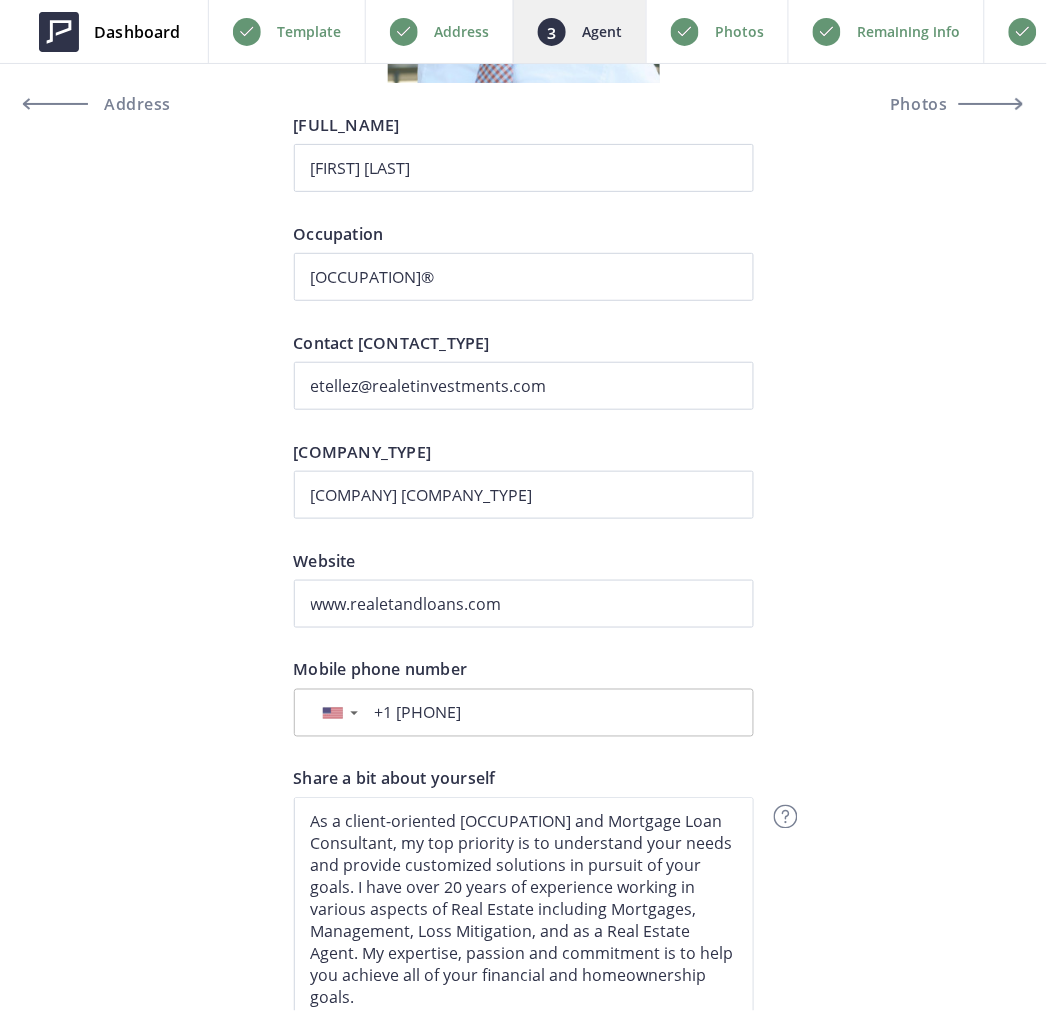 click on "Photos" at bounding box center (739, 32) 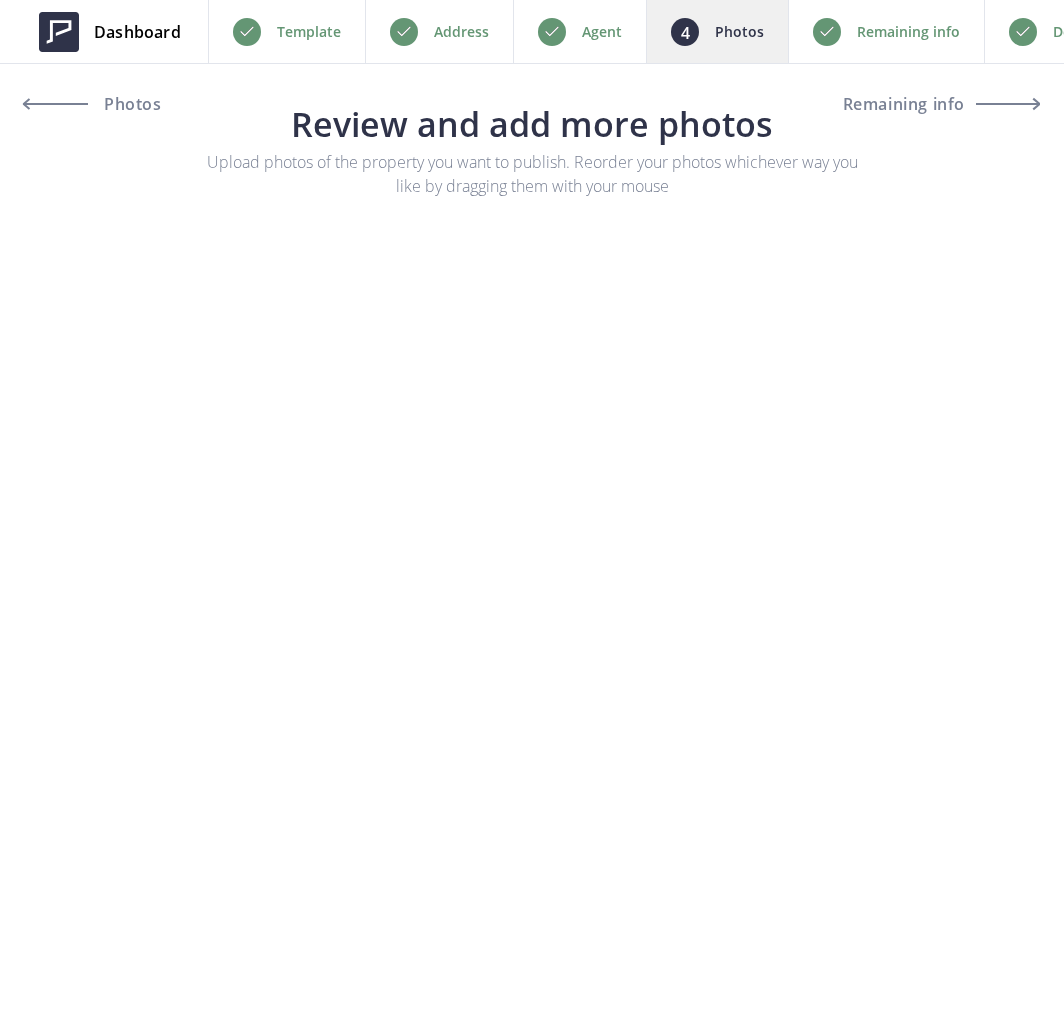 scroll, scrollTop: 0, scrollLeft: 0, axis: both 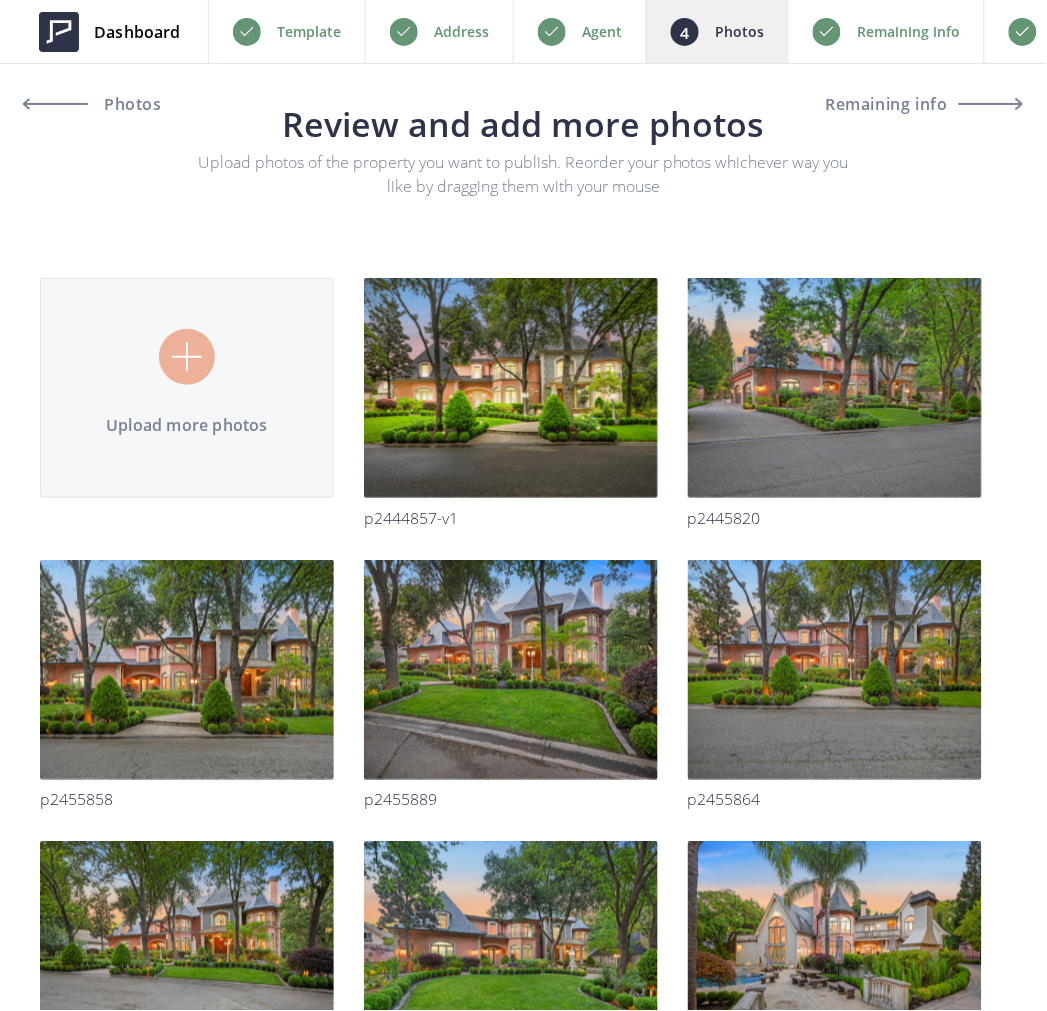 click on "Remaining info" at bounding box center [908, 32] 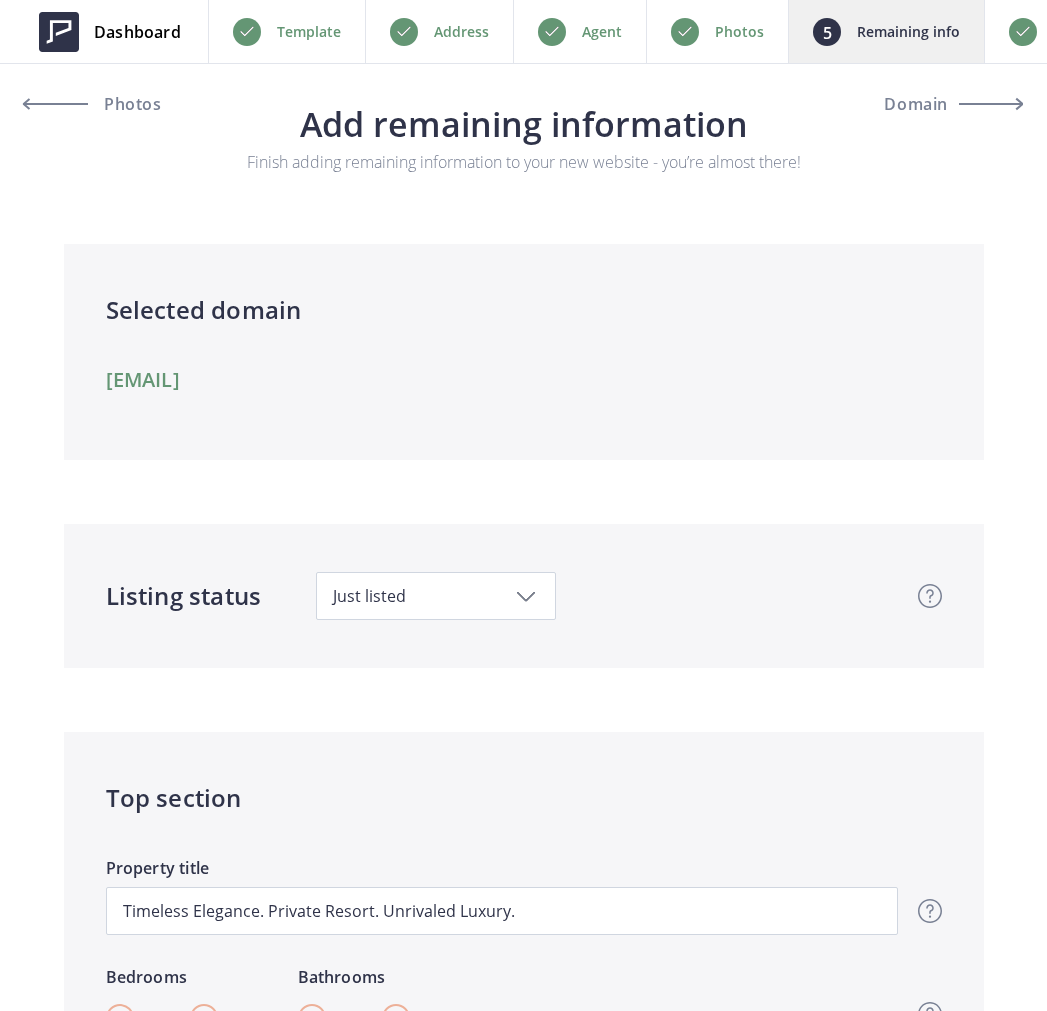 scroll, scrollTop: 0, scrollLeft: 0, axis: both 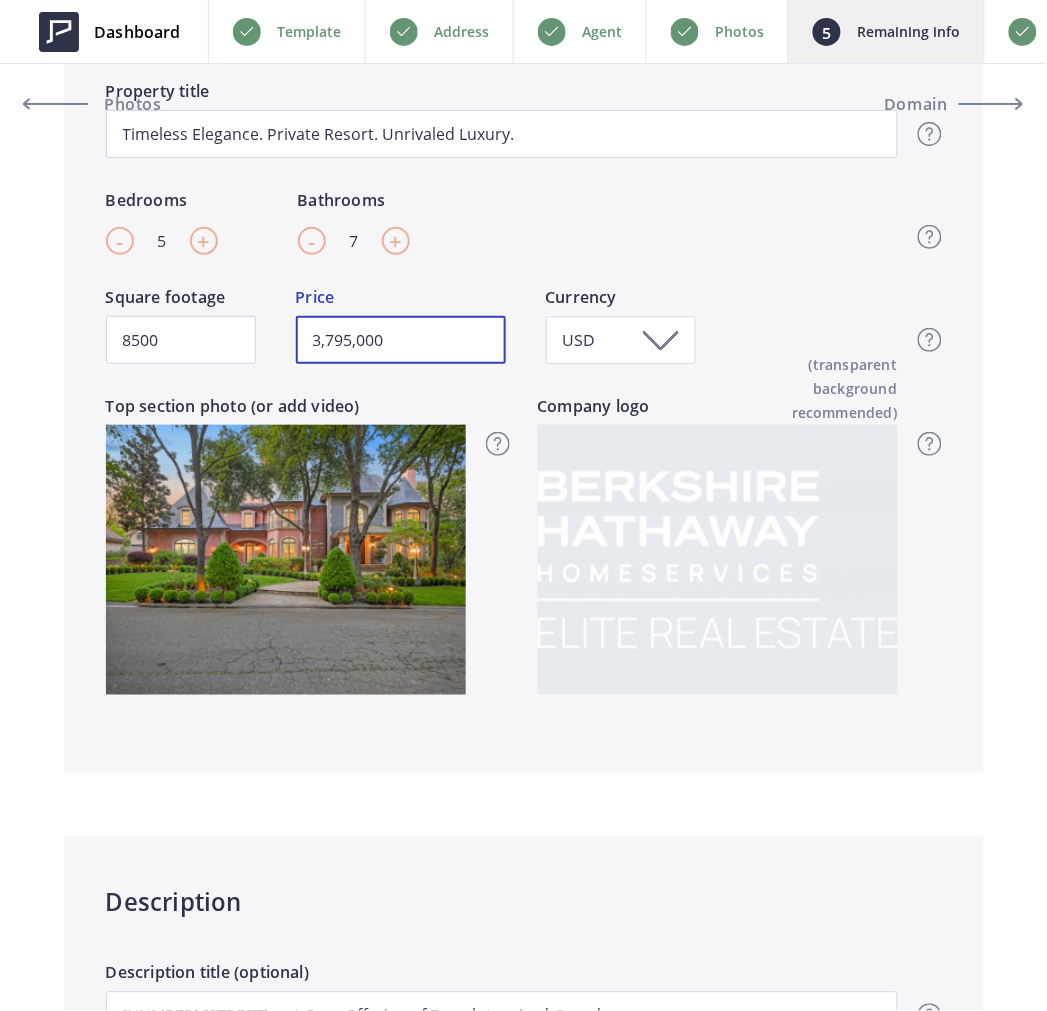 click on "3,795,000" at bounding box center (401, 340) 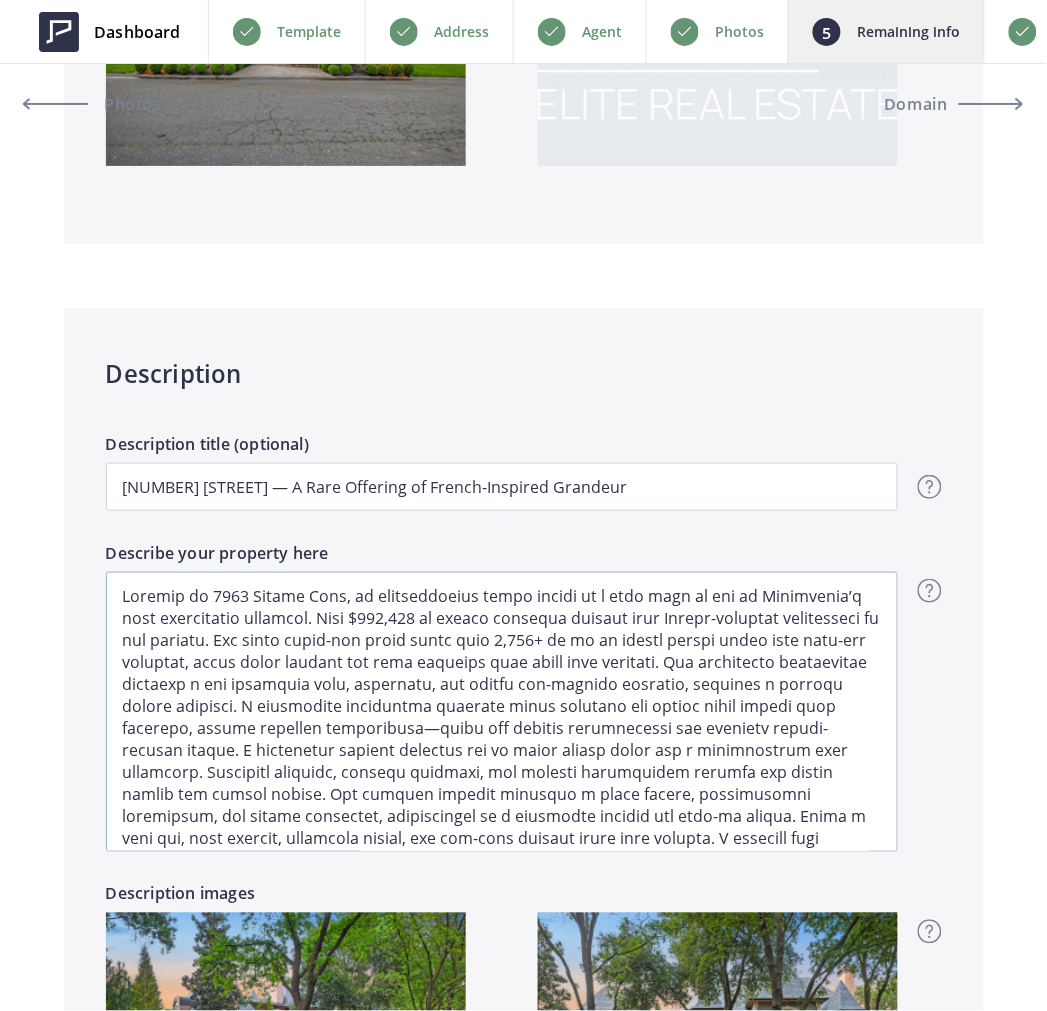 scroll, scrollTop: 1666, scrollLeft: 0, axis: vertical 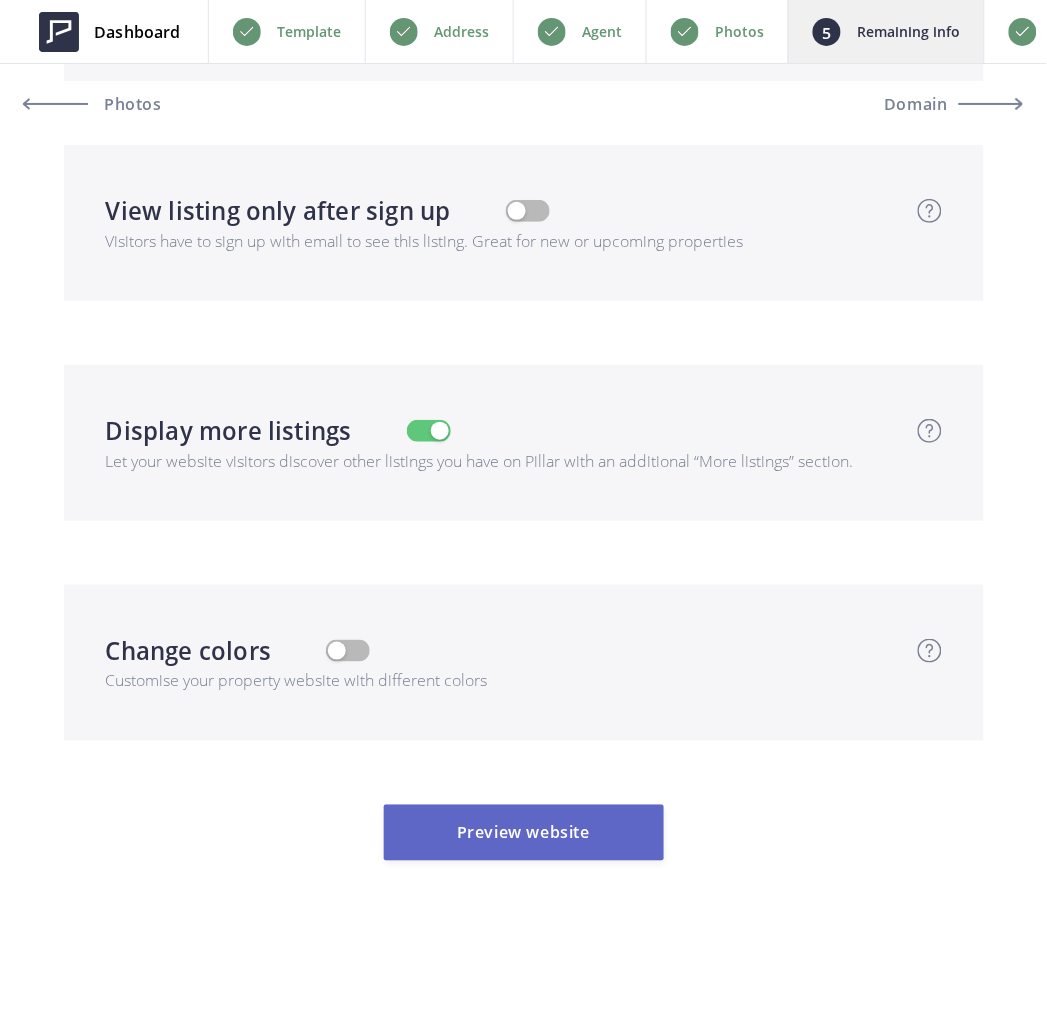type on "3,770,000" 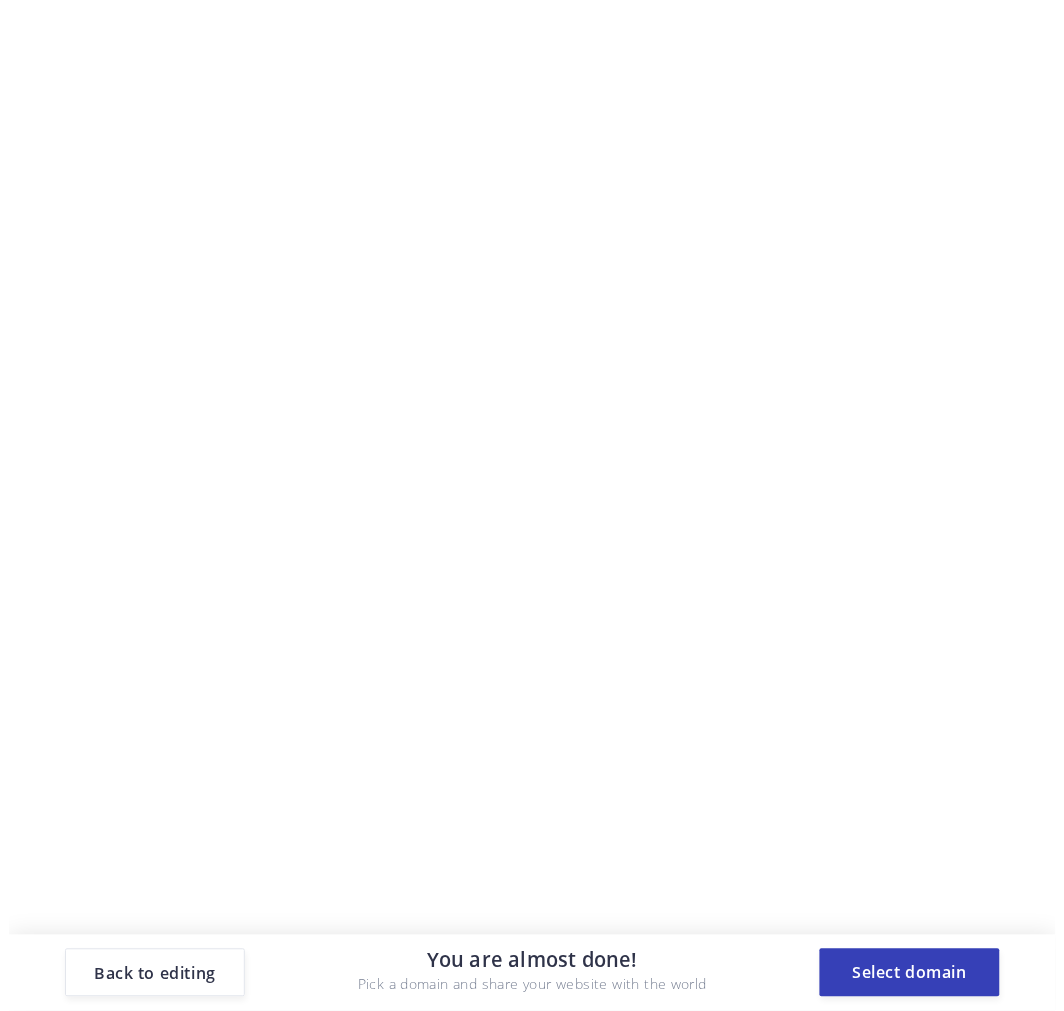 scroll, scrollTop: 0, scrollLeft: 0, axis: both 